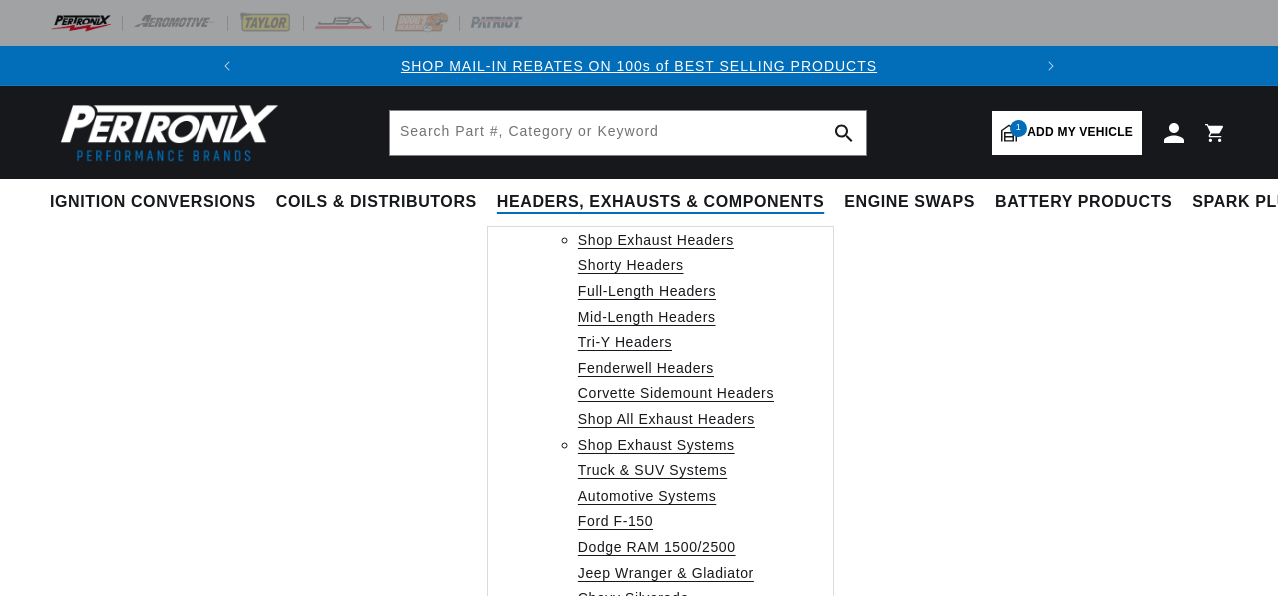select on "1969" 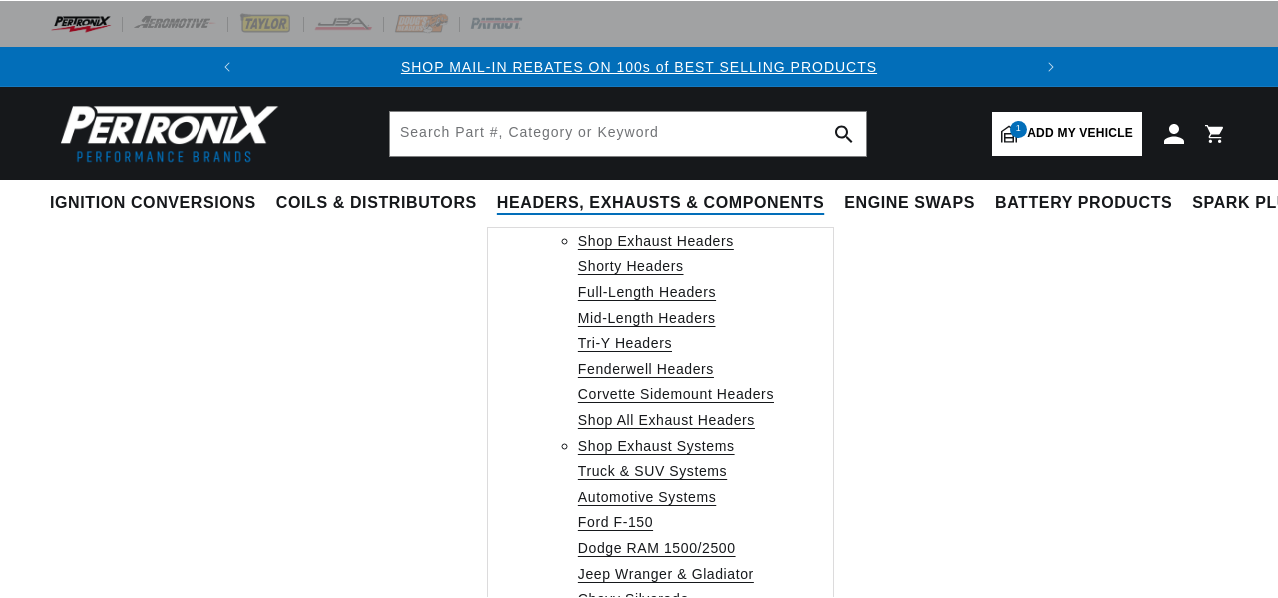 scroll, scrollTop: 0, scrollLeft: 0, axis: both 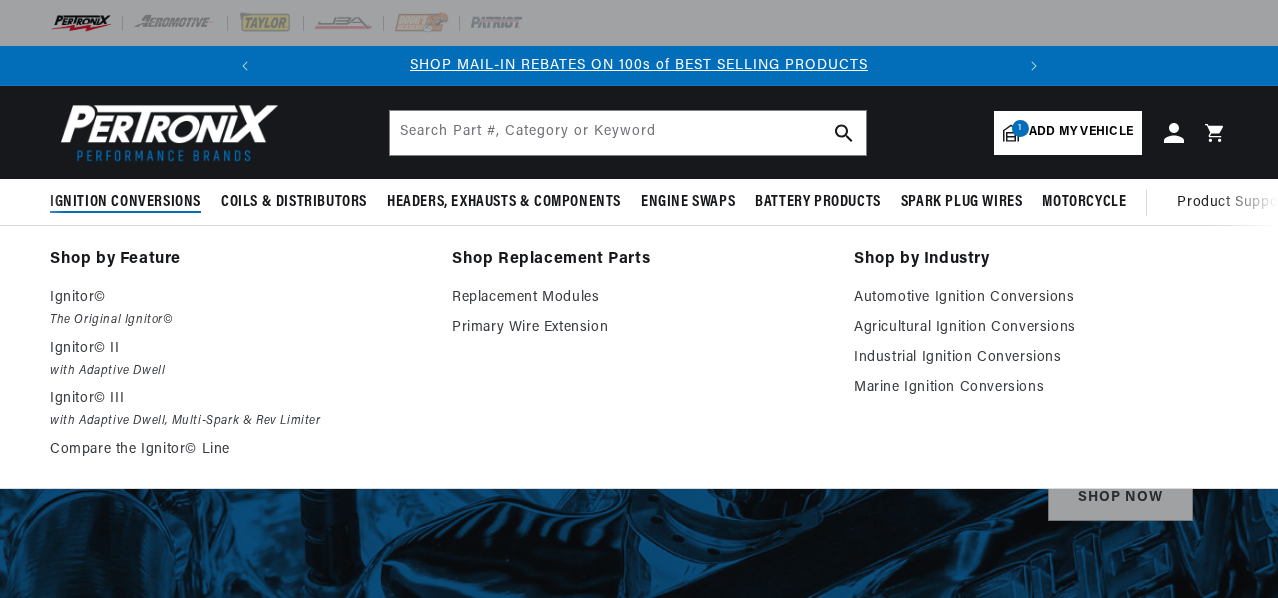 click on "Ignition Conversions" at bounding box center [125, 202] 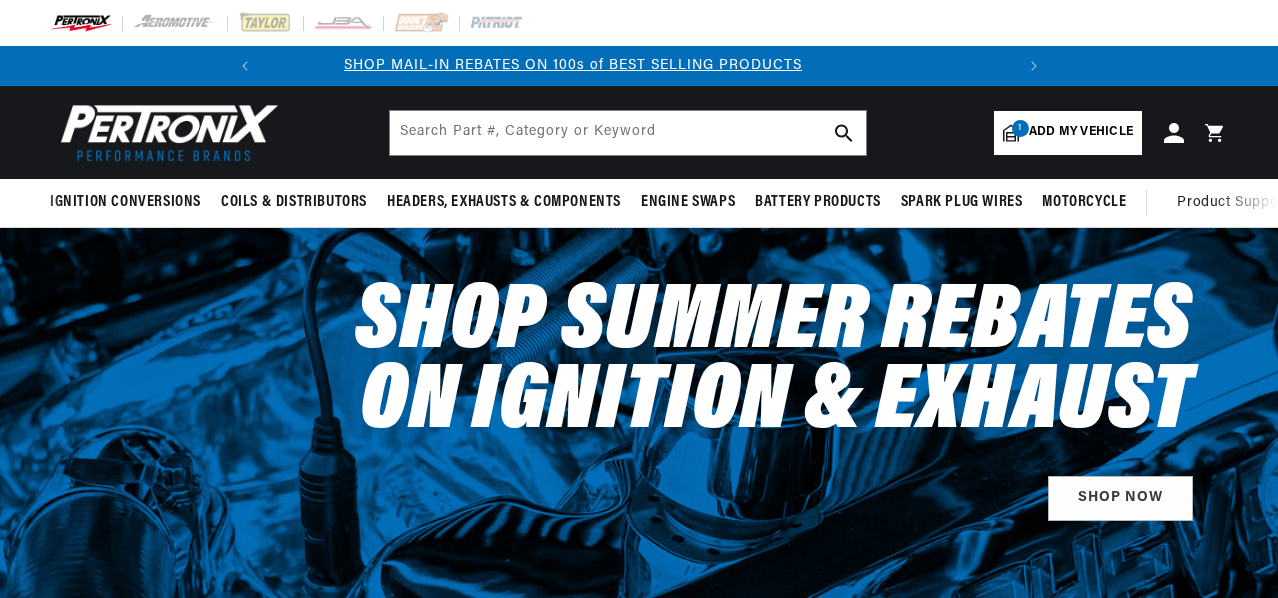 scroll, scrollTop: 0, scrollLeft: 530, axis: horizontal 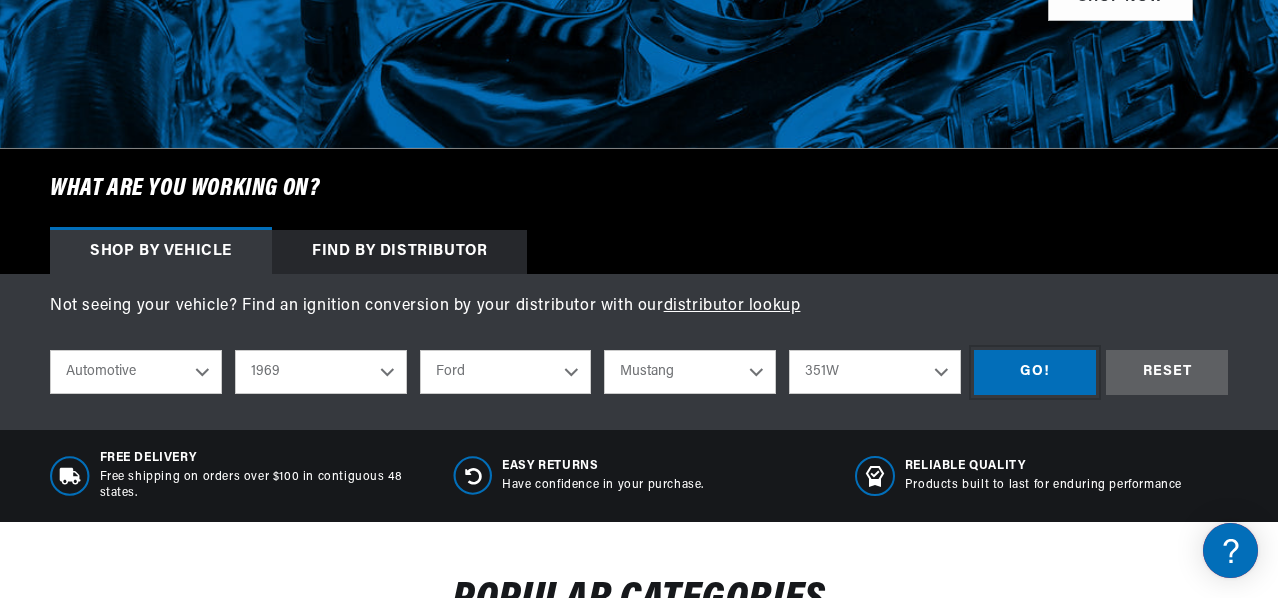 click on "GO!" at bounding box center (1035, 372) 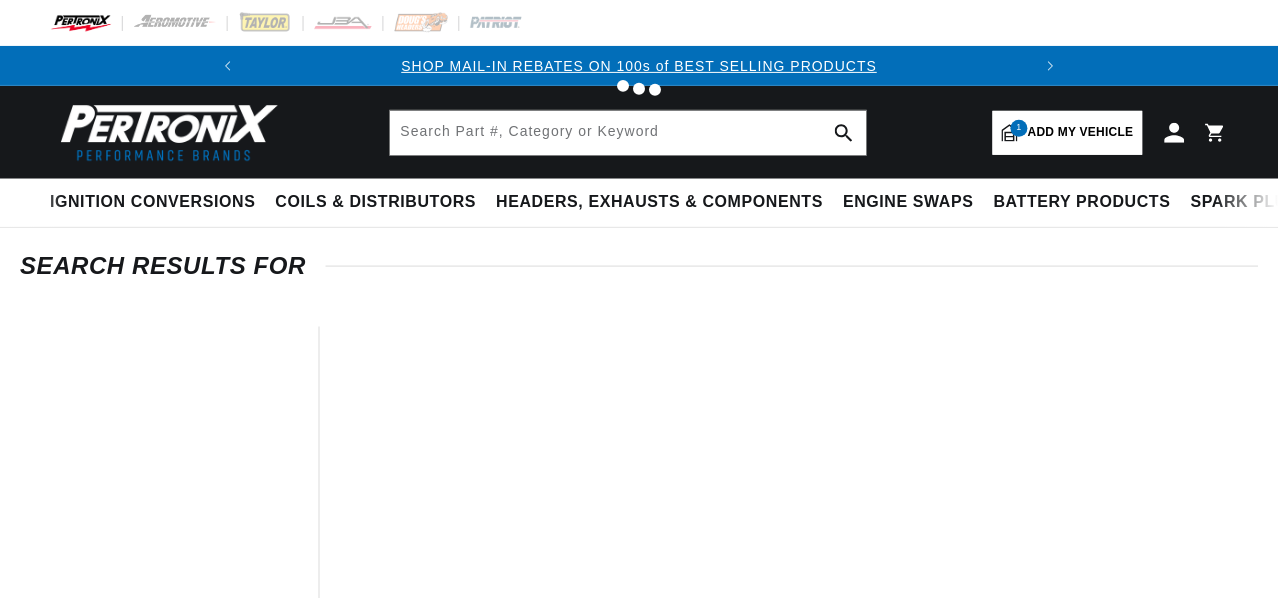 scroll, scrollTop: 0, scrollLeft: 0, axis: both 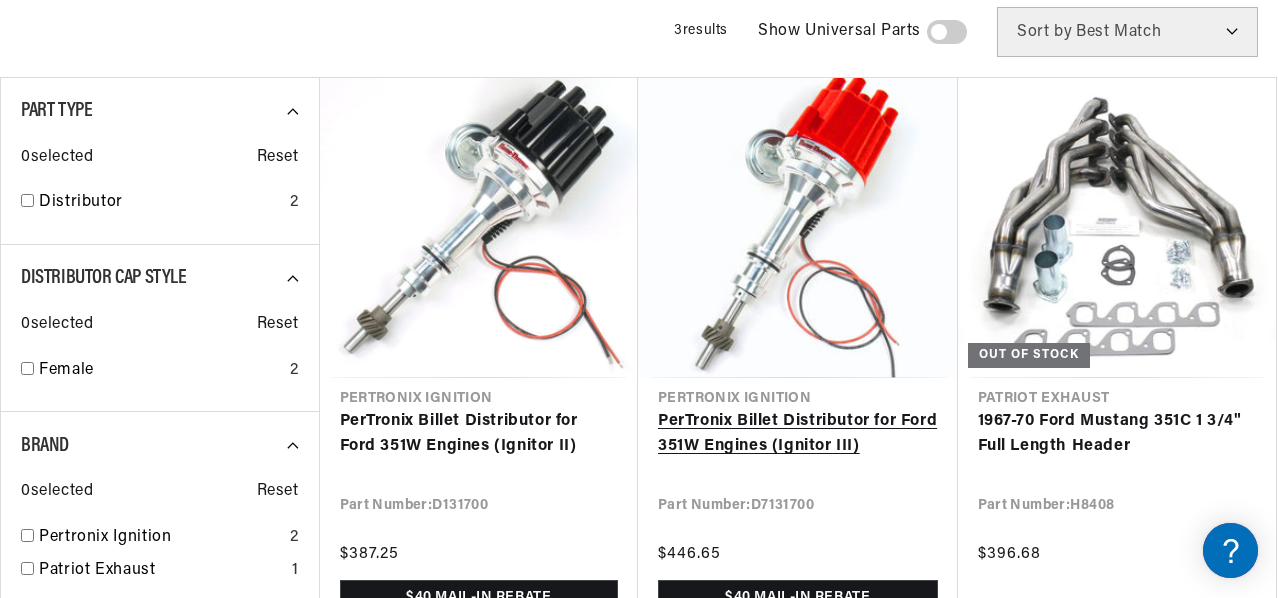 click on "PerTronix Billet Distributor for Ford 351W Engines (Ignitor III)" at bounding box center [798, 434] 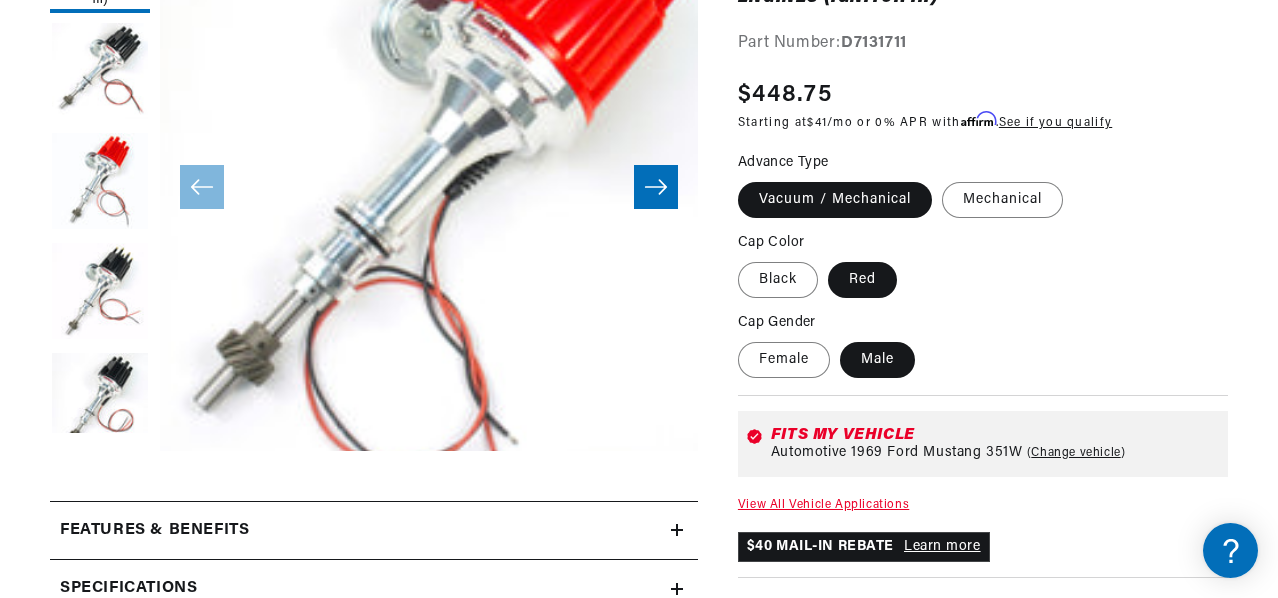 scroll, scrollTop: 489, scrollLeft: 0, axis: vertical 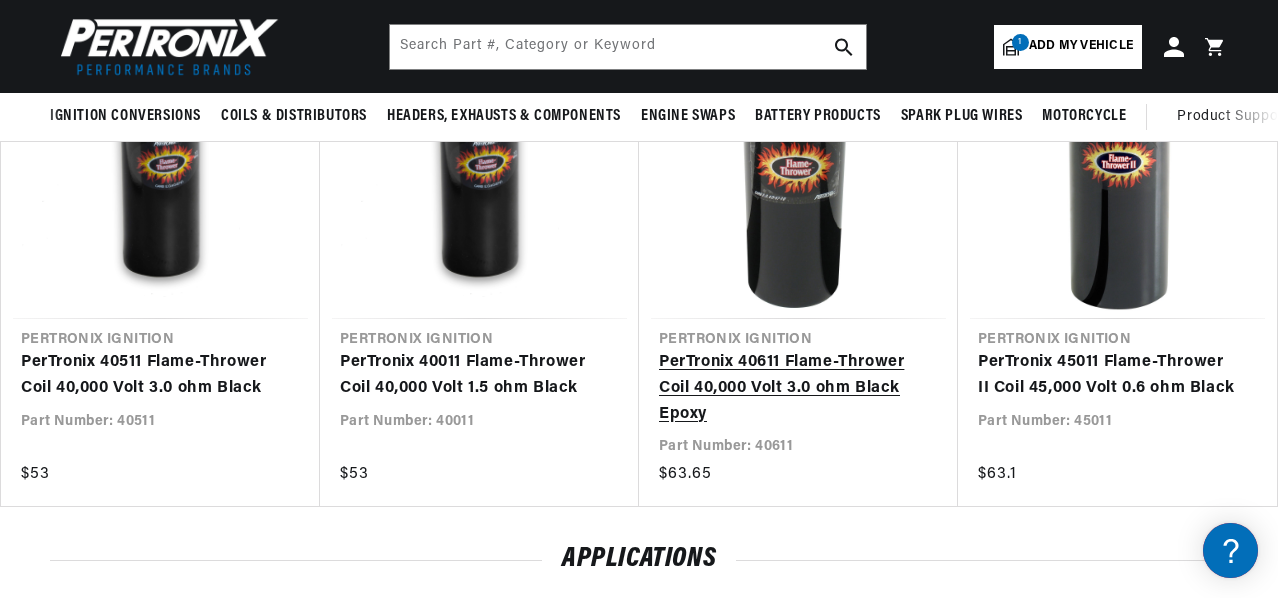 click on "PerTronix 40611 Flame-Thrower Coil 40,000 Volt 3.0 ohm Black Epoxy" at bounding box center (788, 388) 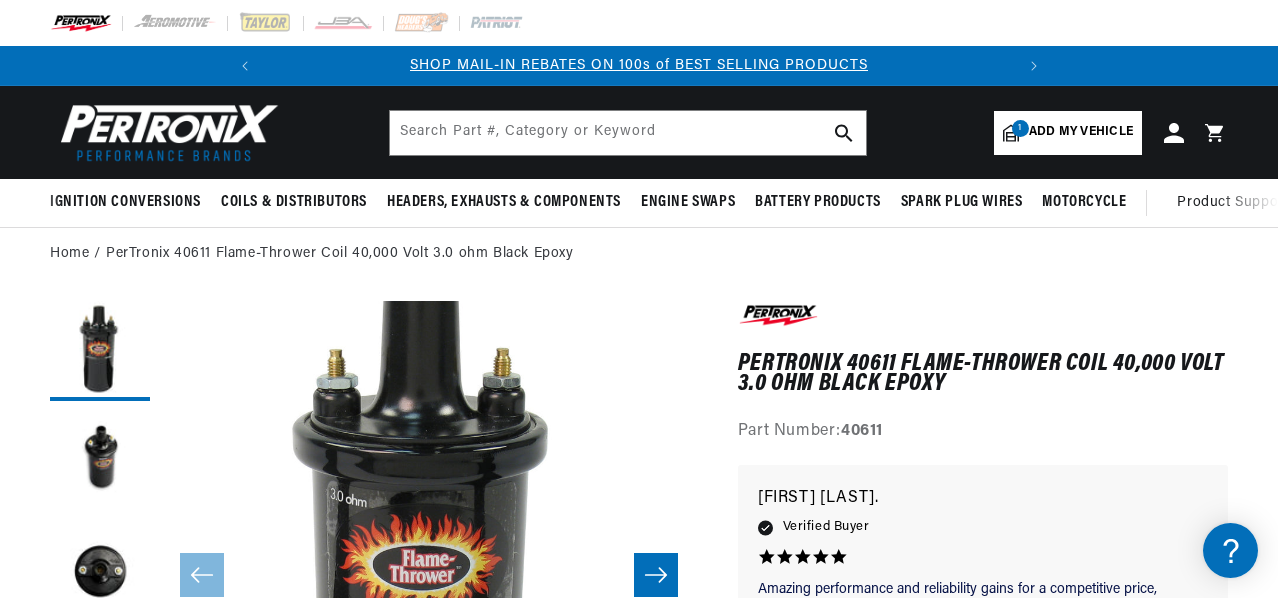 scroll, scrollTop: 578, scrollLeft: 0, axis: vertical 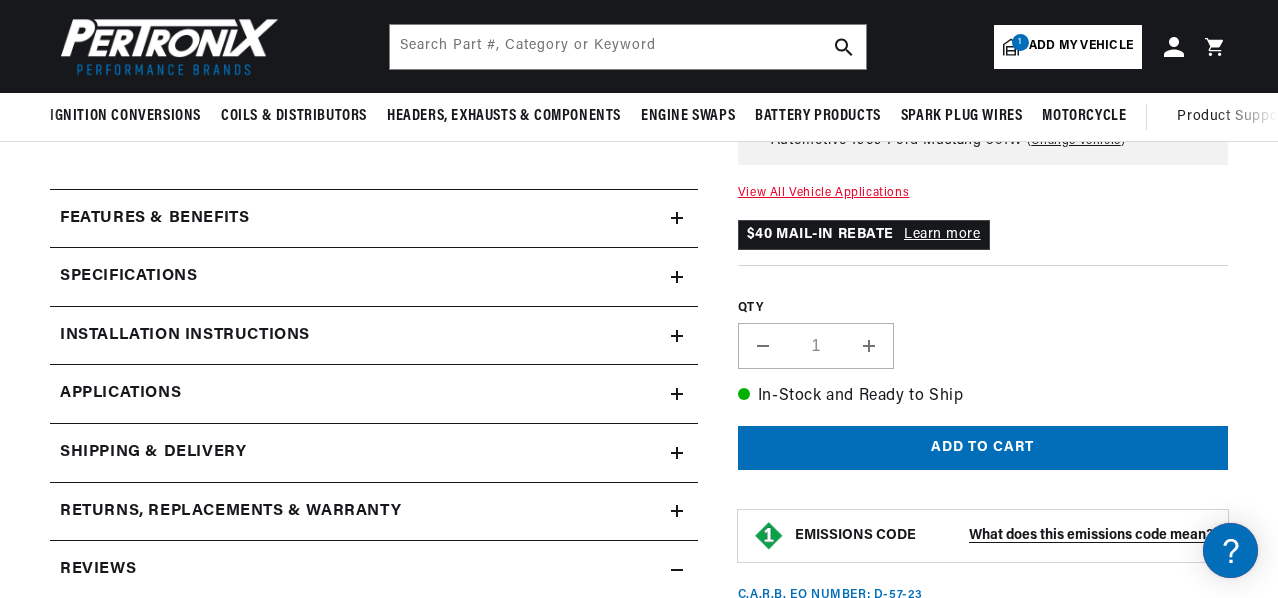 click 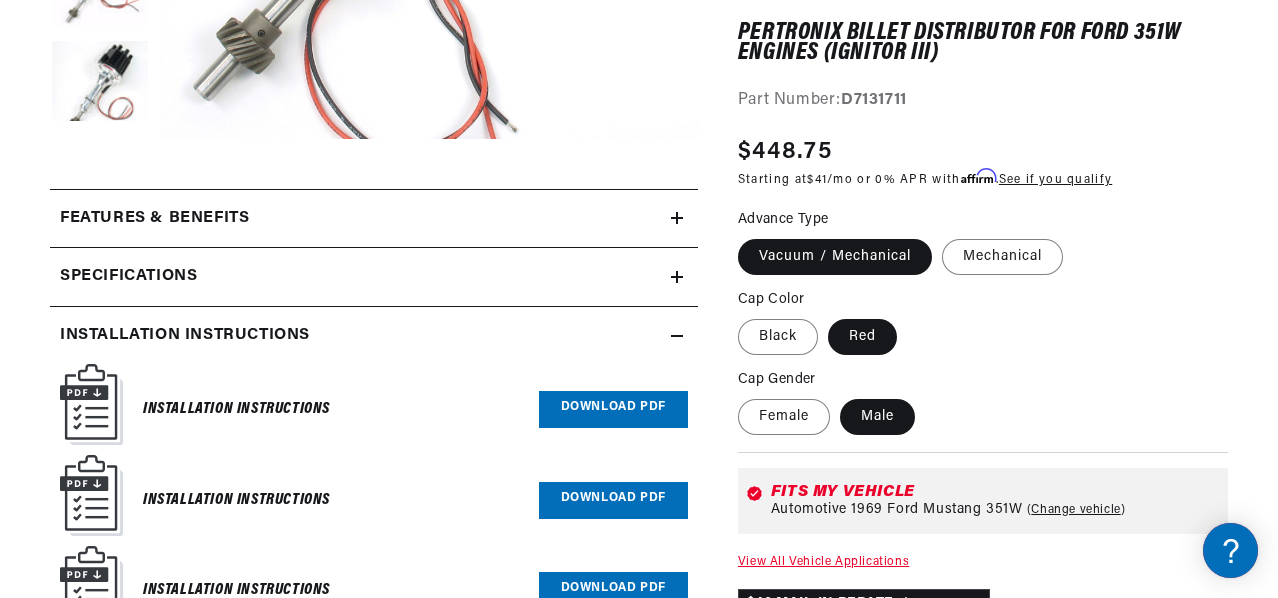 scroll, scrollTop: 800, scrollLeft: 0, axis: vertical 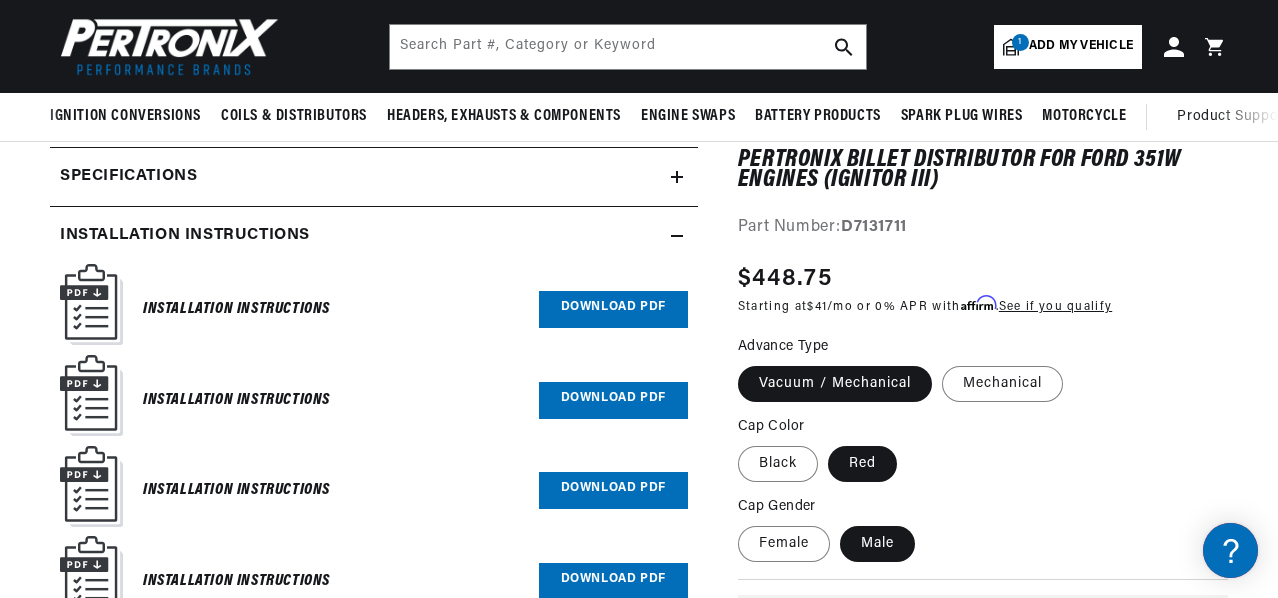 click on "Download PDF" at bounding box center [613, 309] 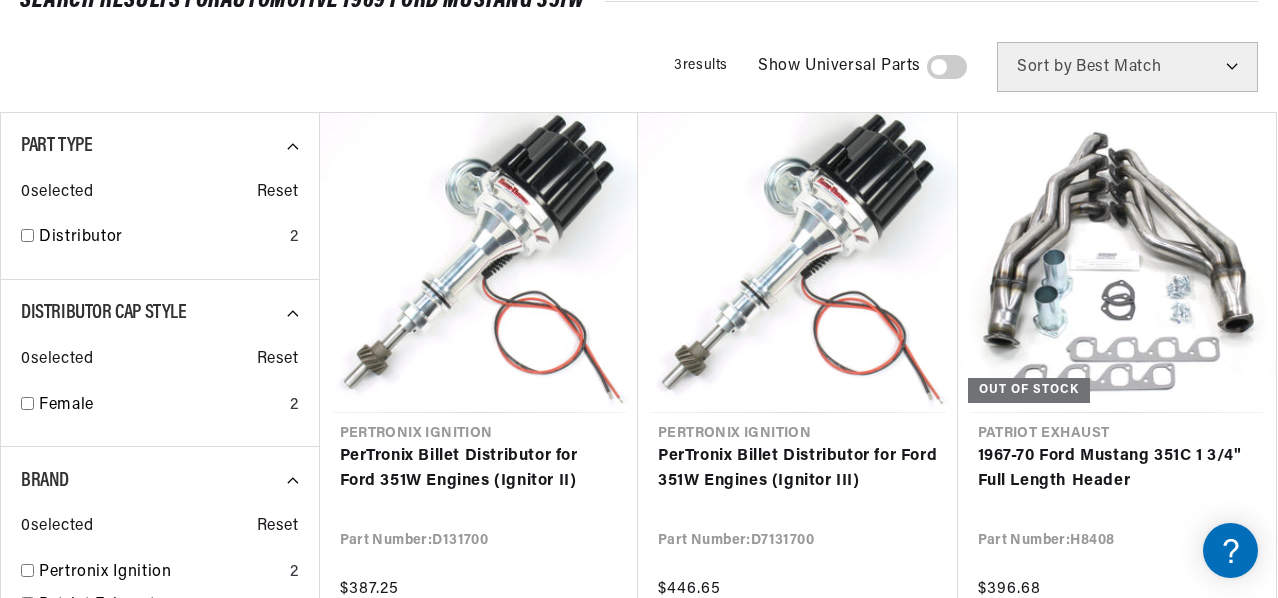 scroll, scrollTop: 265, scrollLeft: 0, axis: vertical 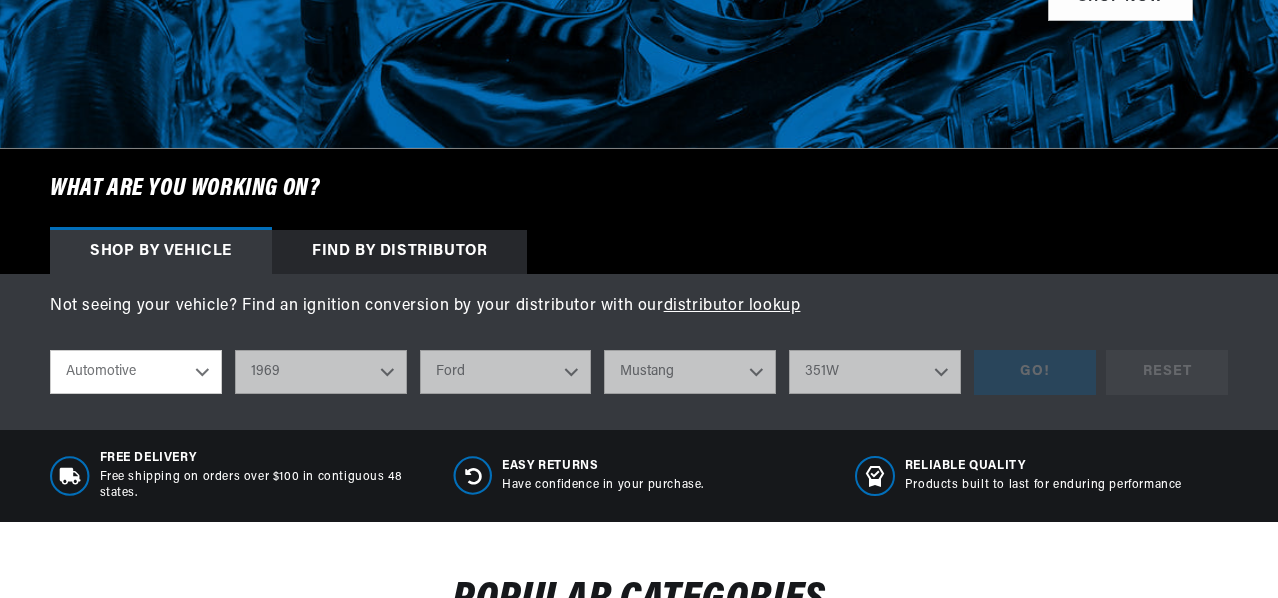select on "1969" 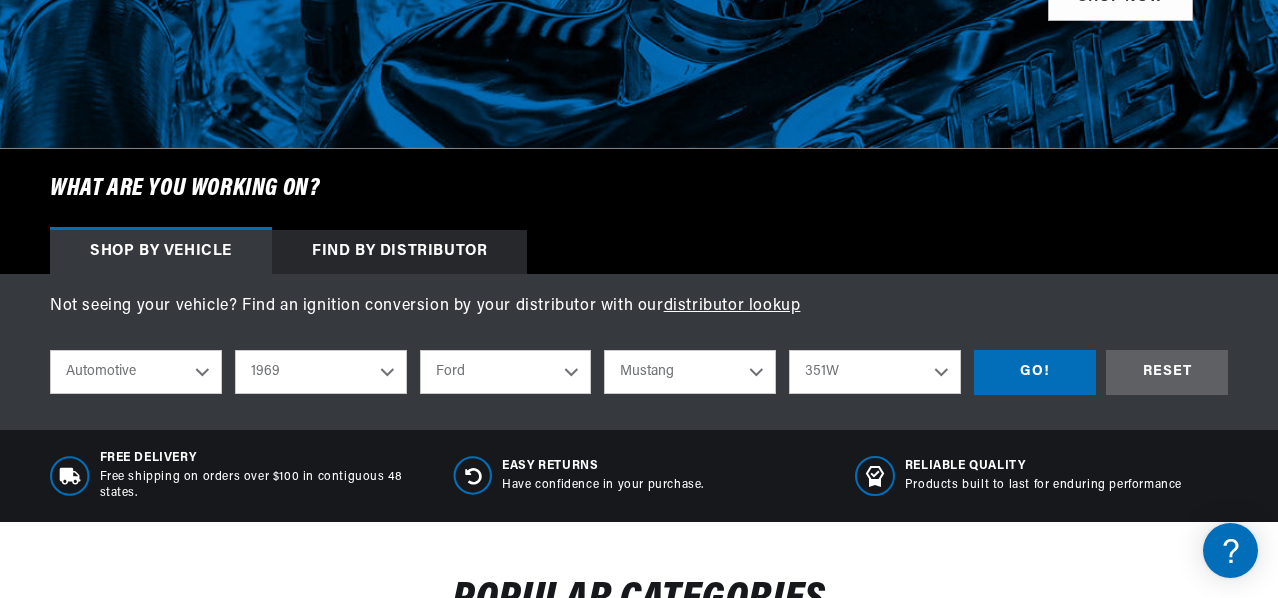 scroll, scrollTop: 500, scrollLeft: 0, axis: vertical 